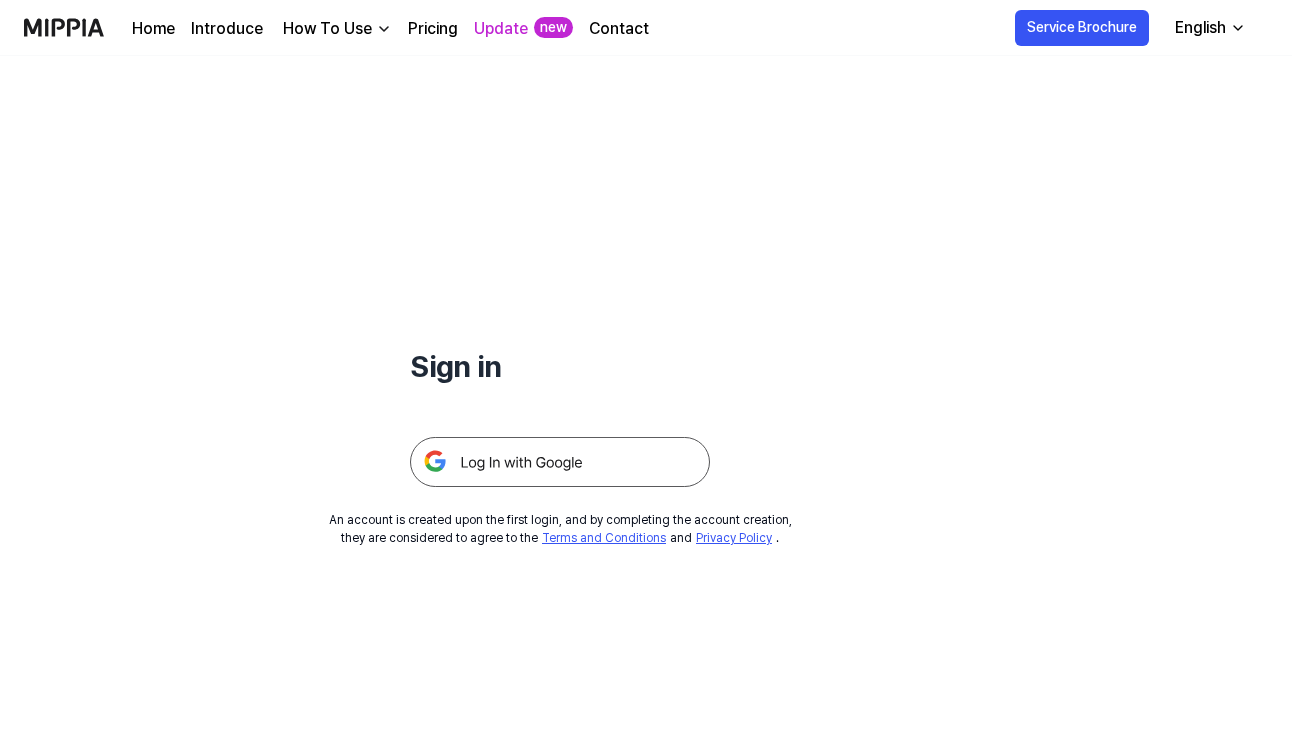 scroll, scrollTop: 0, scrollLeft: 0, axis: both 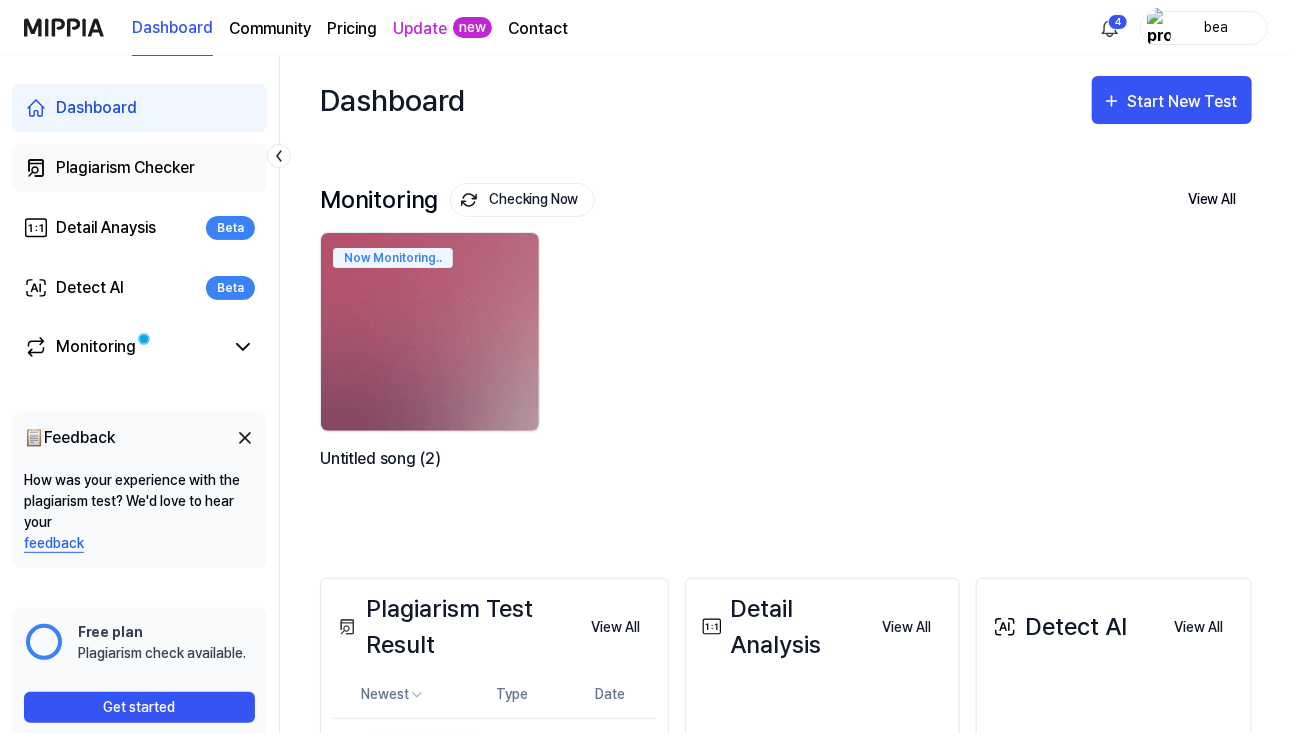 click on "Plagiarism Checker" at bounding box center [125, 168] 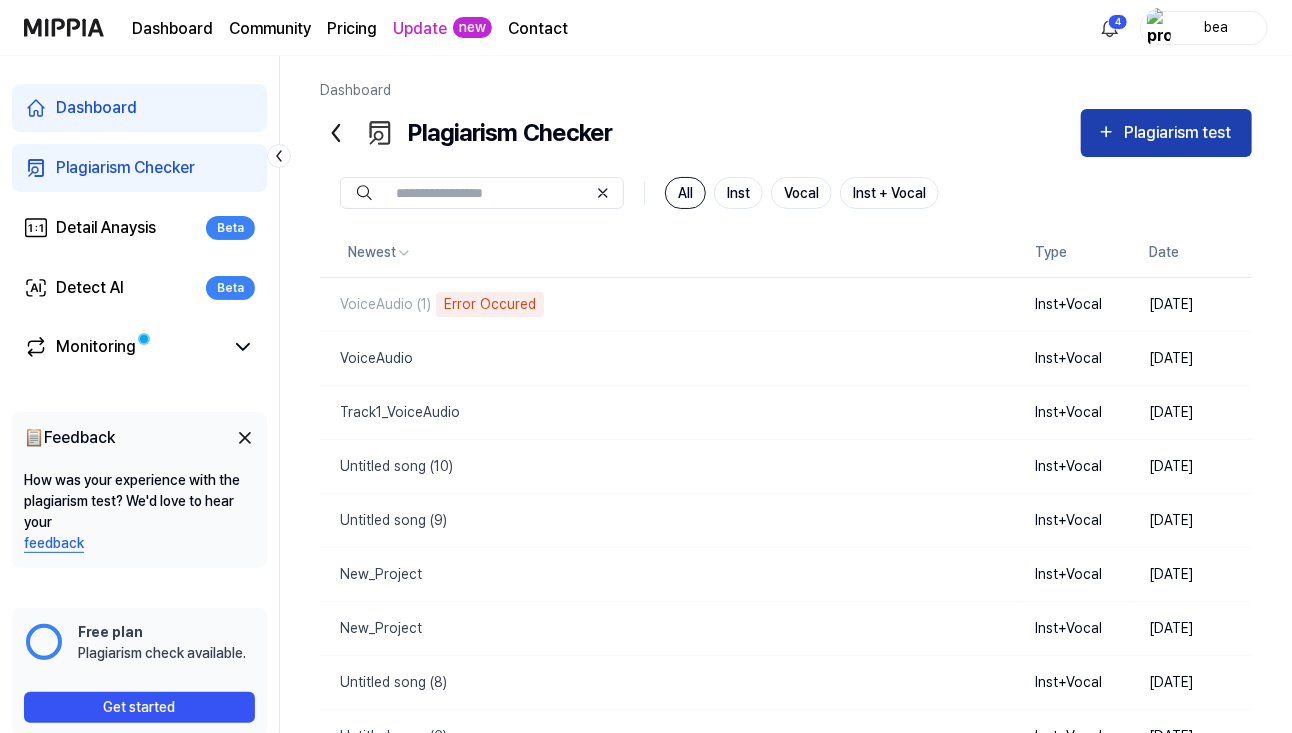 click 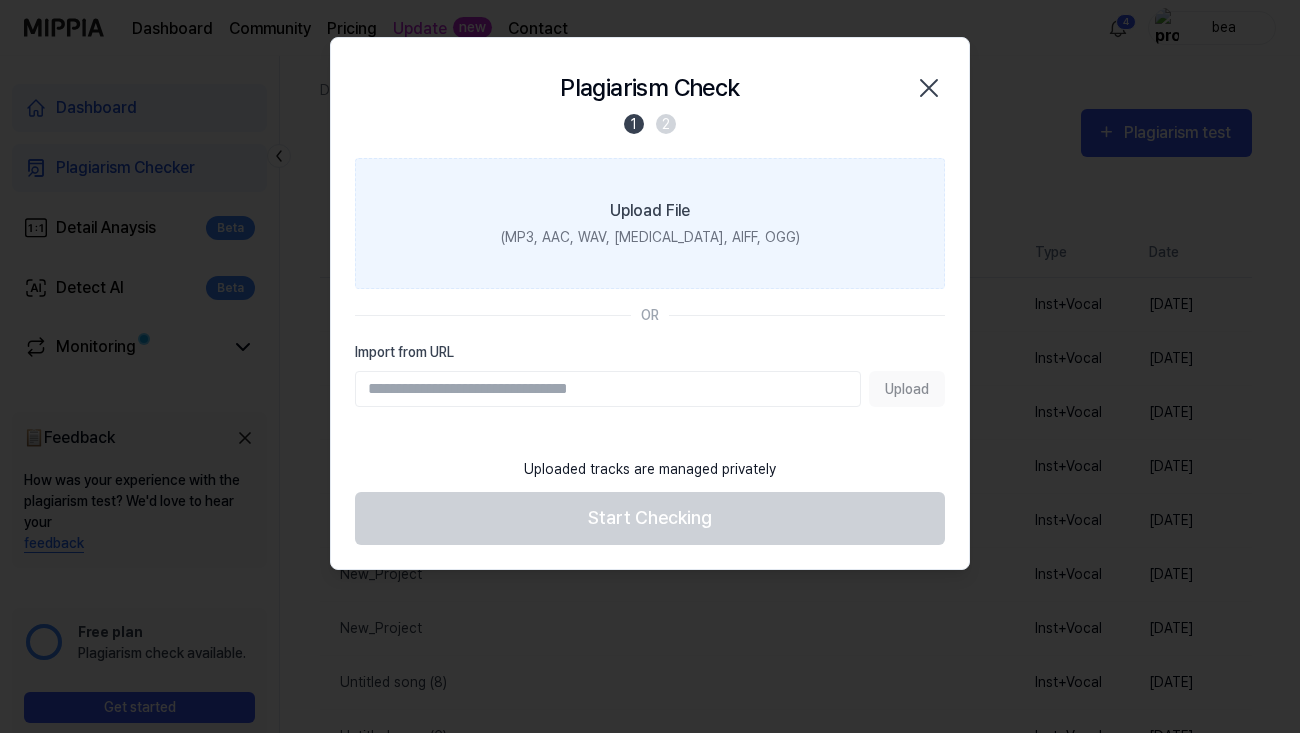 click on "Upload File (MP3, AAC, WAV, [MEDICAL_DATA], AIFF, OGG)" at bounding box center [650, 223] 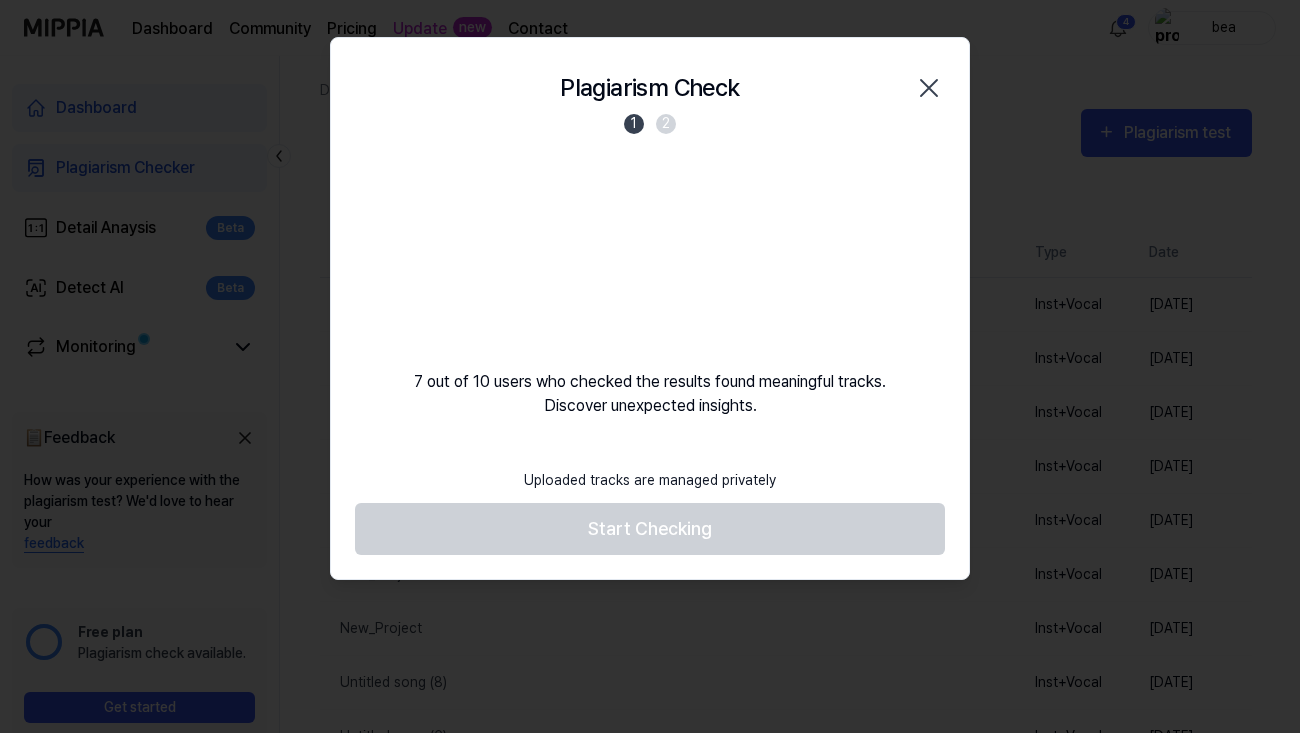 click 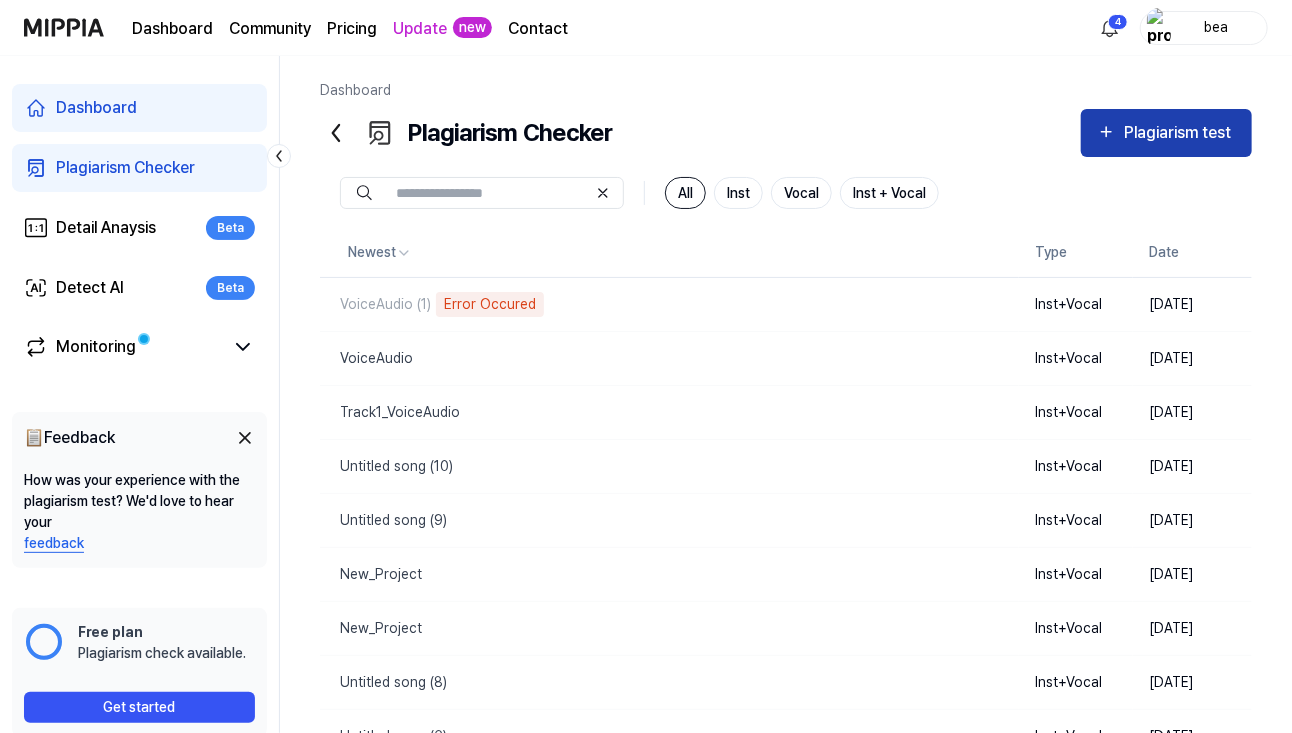 click on "Plagiarism test" at bounding box center (1180, 133) 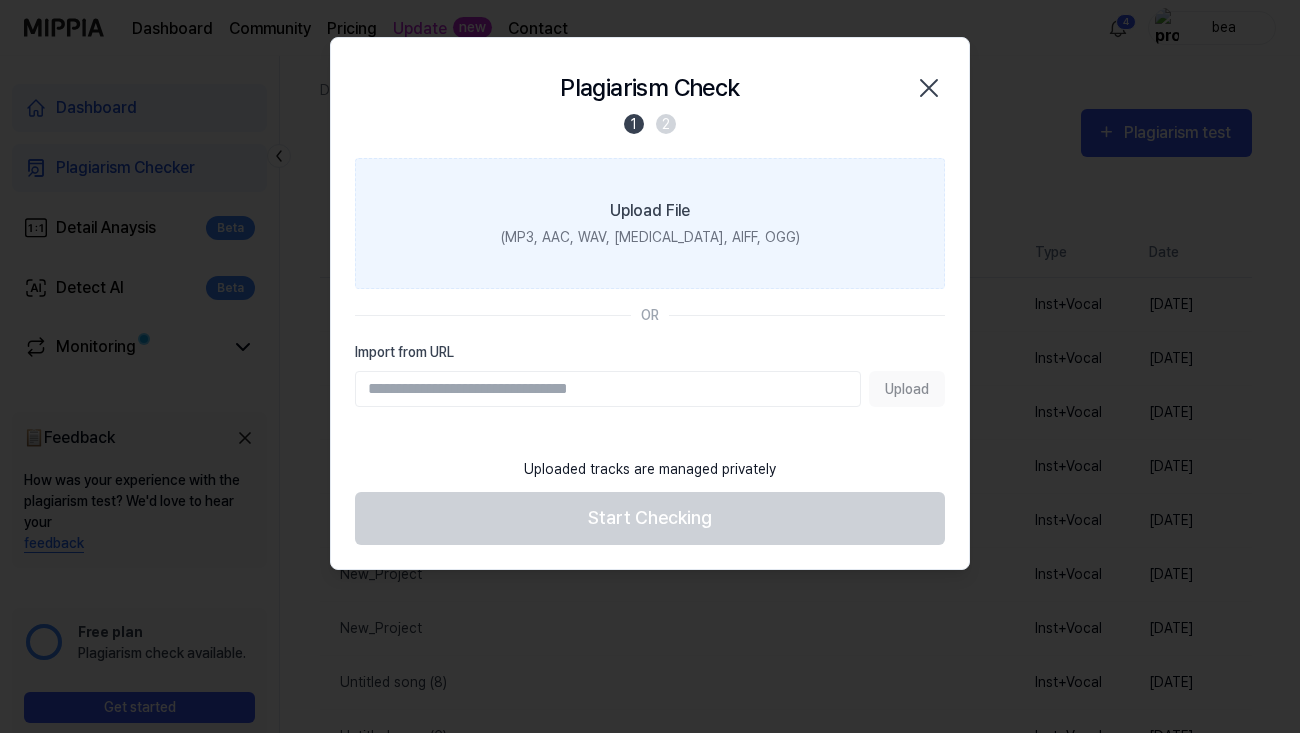 click on "Upload File (MP3, AAC, WAV, [MEDICAL_DATA], AIFF, OGG)" at bounding box center (650, 223) 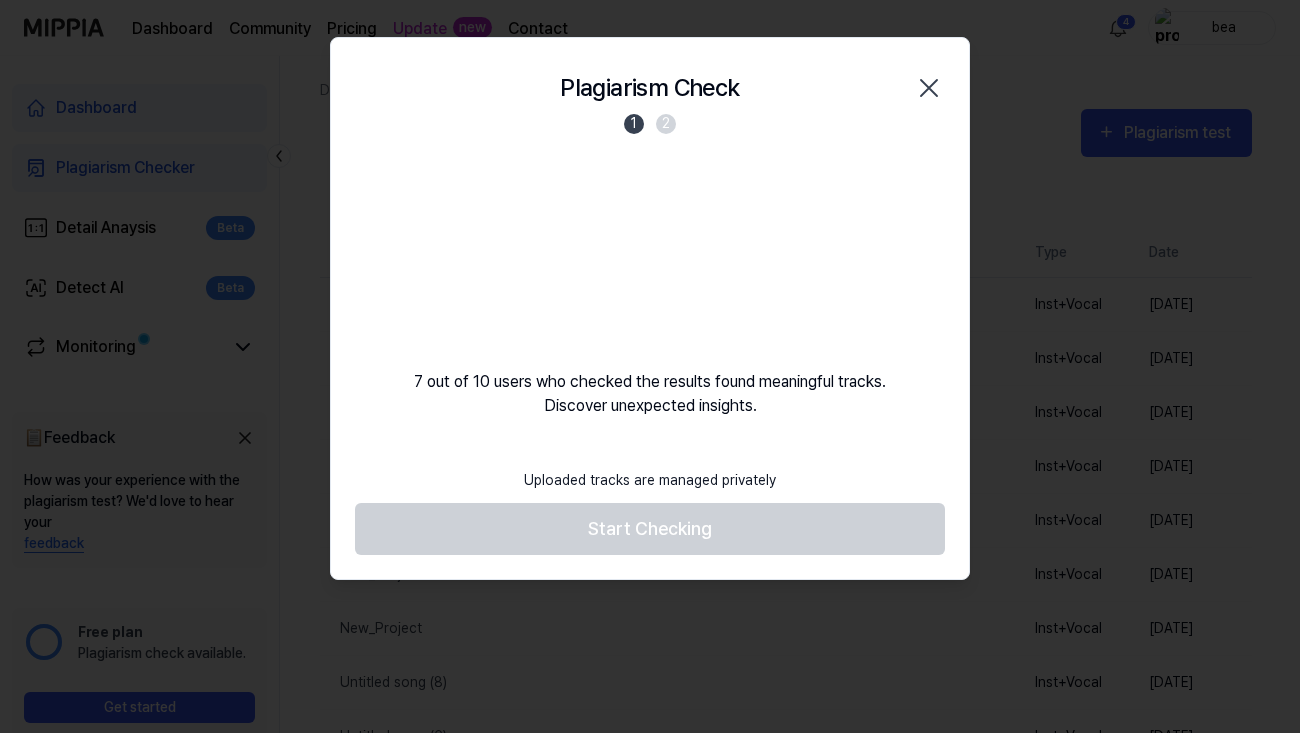 click on "2" at bounding box center (666, 124) 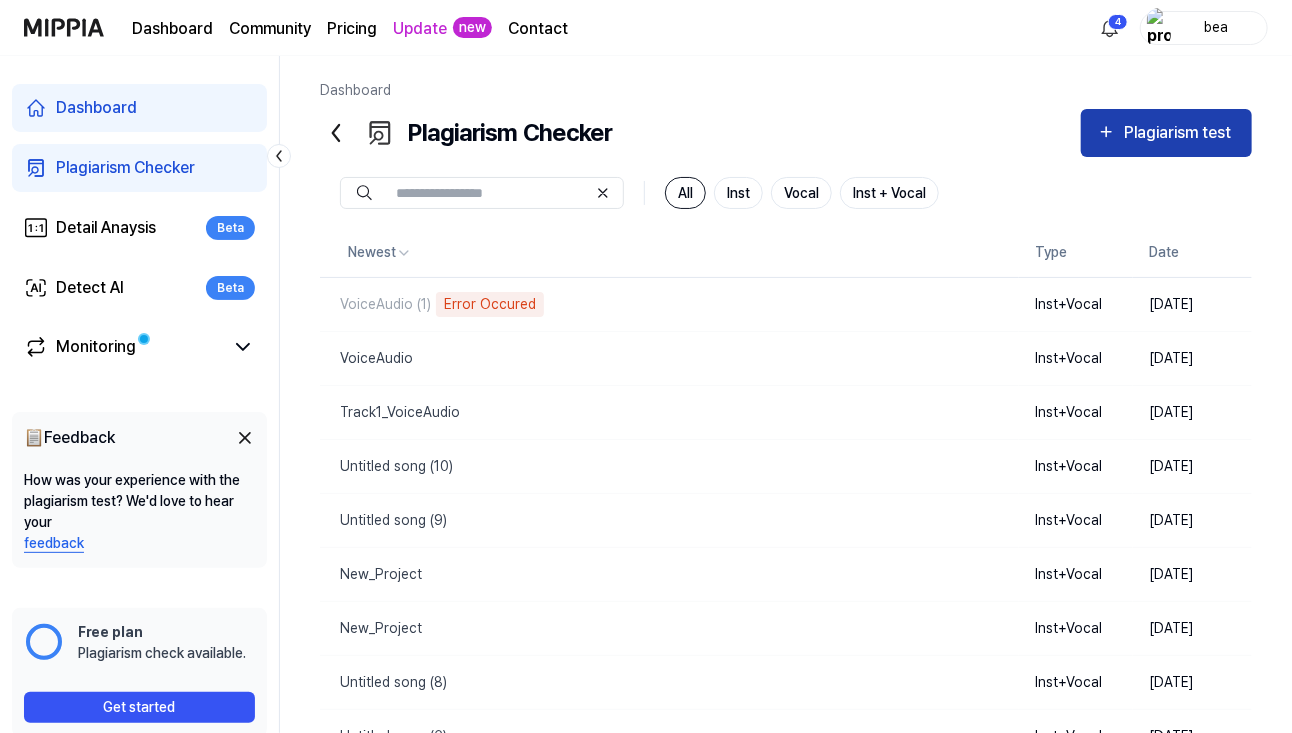click on "Plagiarism test" at bounding box center (1180, 133) 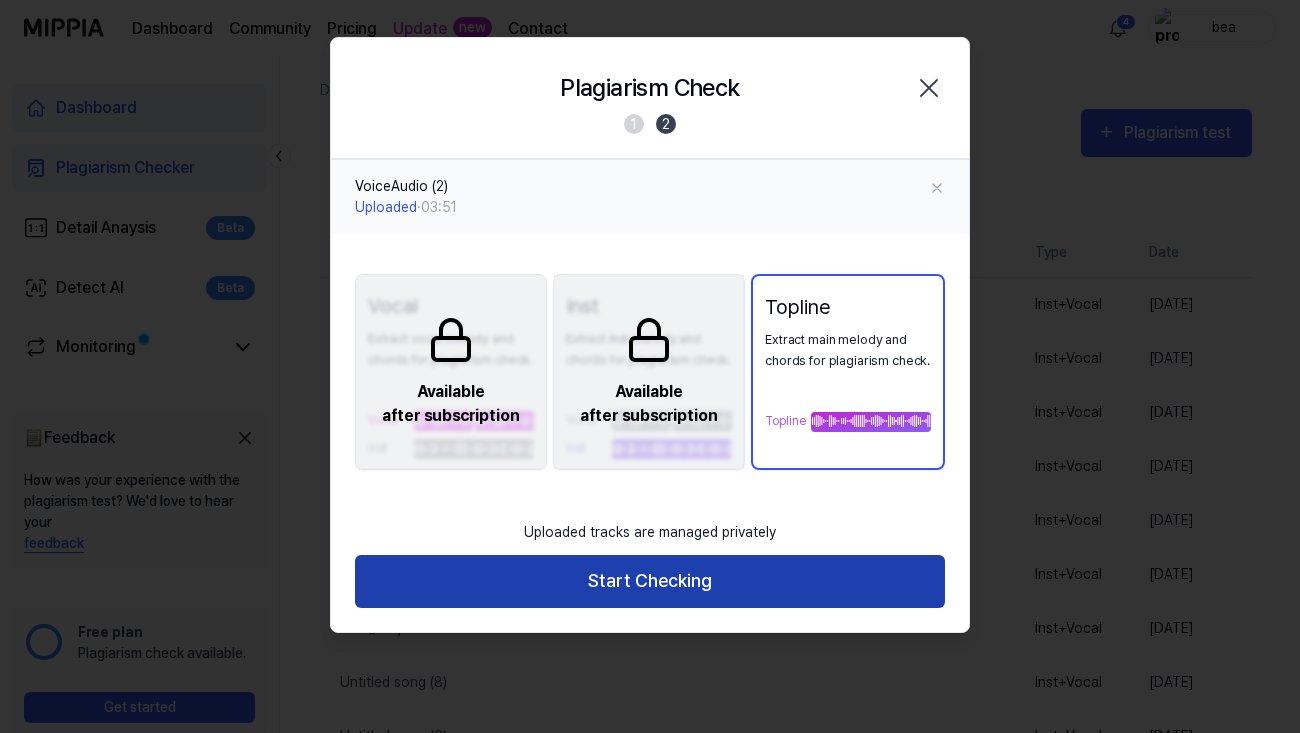 click on "Start Checking" at bounding box center (650, 581) 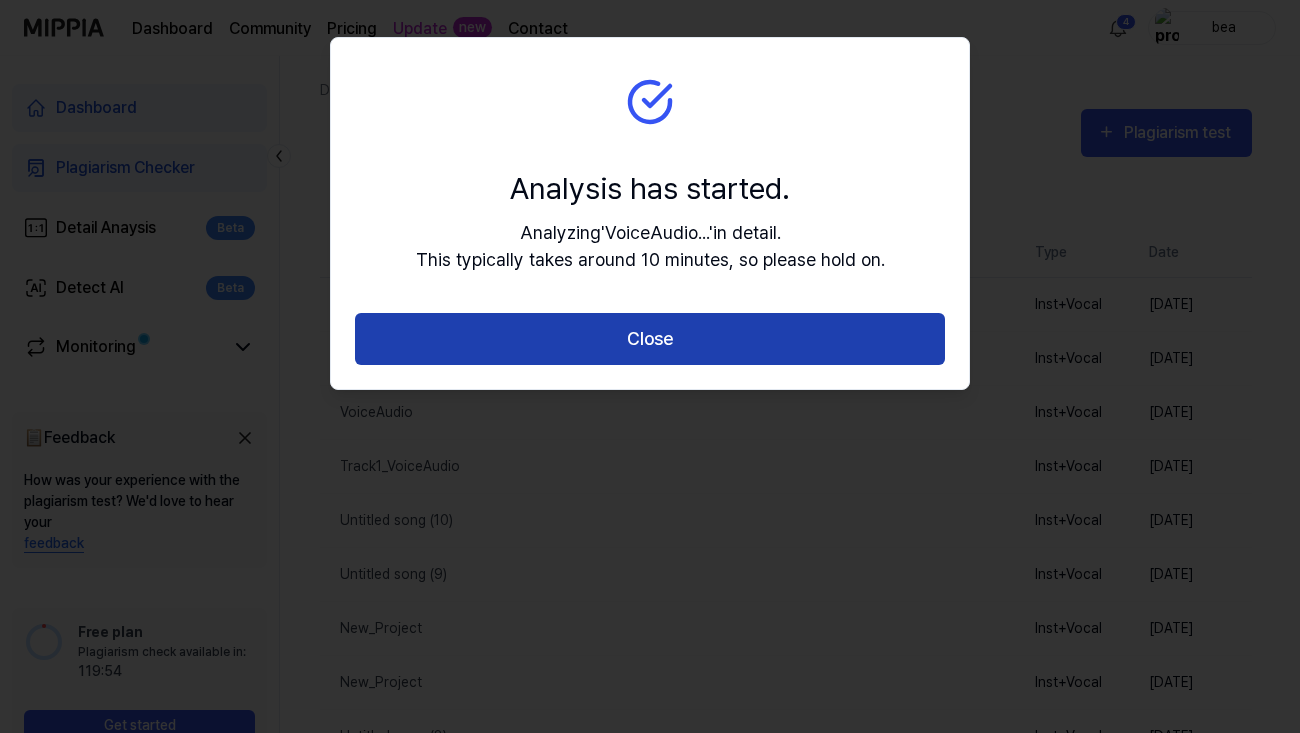 click on "Close" at bounding box center [650, 339] 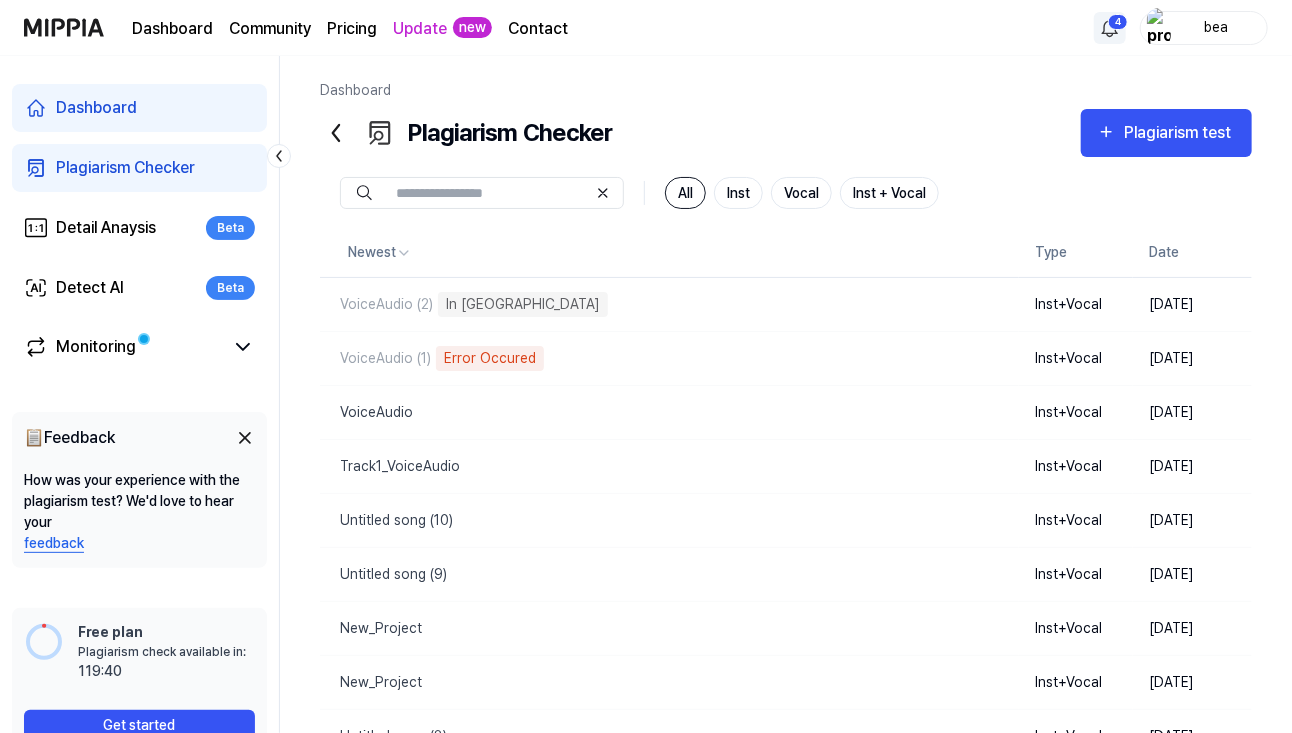 click on "Dashboard Community Pricing Update new Contact 4 bea Dashboard Plagiarism Checker Detail Anaysis Beta Detect AI Beta Monitoring 📋  Feedback How was your experience with the plagiarism test? We'd love to hear your  feedback Free plan Plagiarism check available in:  available in:      119:40 Get started Dashboard Plagiarism Checker  Plagiarism test Plagiarism Checker Detail Analysis Detect AI All Inst Vocal Inst + Vocal Newest Type Date VoiceAudio (2) In Queue Delete Inst+Vocal [DATE] VoiceAudio (1) Error Occured Delete Inst+Vocal [DATE] VoiceAudio Delete Inst+Vocal [DATE] Track1_VoiceAudio Delete Inst+Vocal [DATE] Untitled song (10) Delete Inst+Vocal [DATE] Untitled song (9) Delete Inst+Vocal [DATE] New_Project Delete Inst+Vocal [DATE] New_Project Delete Inst+Vocal [DATE] Untitled song (8) Delete Inst+Vocal [DATE] Untitled song (6) Delete Inst+Vocal [DATE] Previous 1 2 Next" at bounding box center (646, 366) 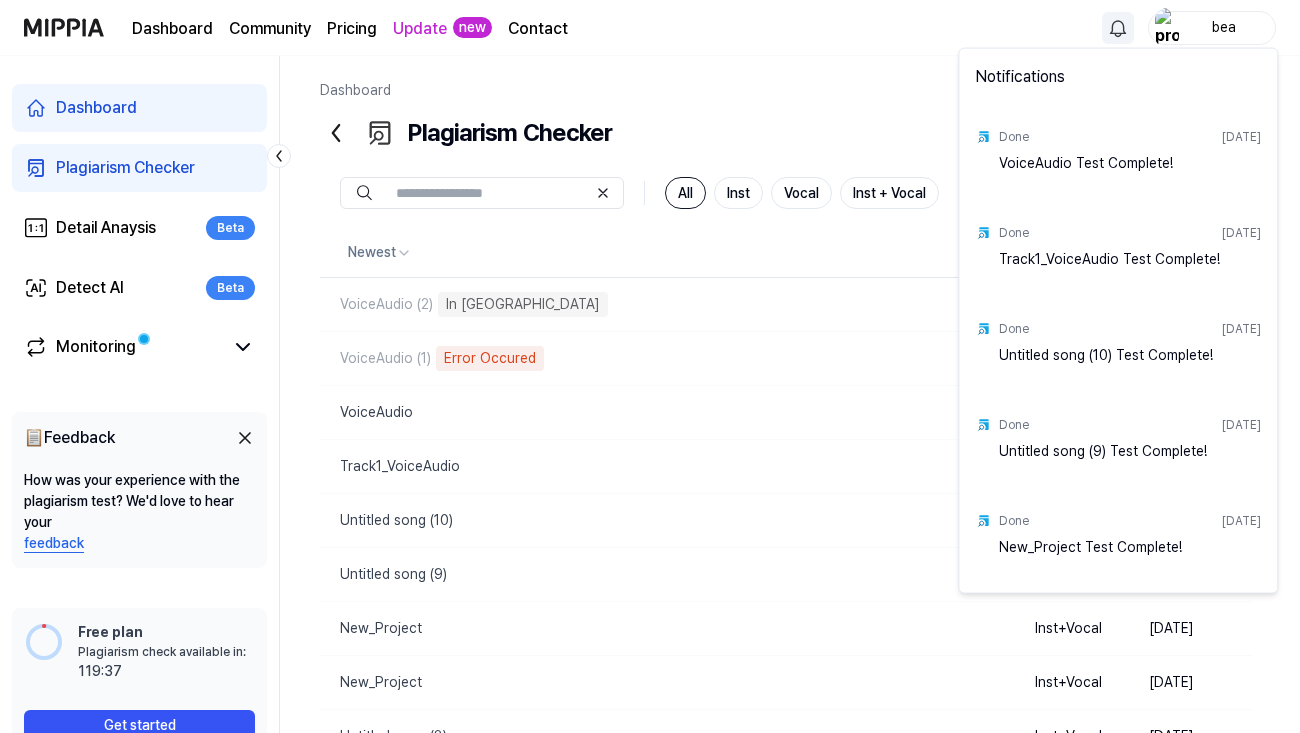 click on "Dashboard Community Pricing Update new Contact bea Dashboard Plagiarism Checker Detail Anaysis Beta Detect AI Beta Monitoring 📋  Feedback How was your experience with the plagiarism test? We'd love to hear your  feedback Free plan Plagiarism check available in:  available in:      119:37 Get started Dashboard Plagiarism Checker  Plagiarism test Plagiarism Checker Detail Analysis Detect AI All Inst Vocal Inst + Vocal Newest Type Date VoiceAudio (2) In Queue Delete Inst+Vocal [DATE] VoiceAudio (1) Error Occured Delete Inst+Vocal [DATE] VoiceAudio Delete Inst+Vocal [DATE] Track1_VoiceAudio Delete Inst+Vocal [DATE] Untitled song (10) Delete Inst+Vocal [DATE] Untitled song (9) Delete Inst+Vocal [DATE] New_Project Delete Inst+Vocal [DATE] New_Project Delete Inst+Vocal [DATE] Untitled song (8) Delete Inst+Vocal [DATE] Untitled song (6) Delete Inst+Vocal [DATE] Previous 1 2 Next Notifications Done [DATE] VoiceAudio Test Complete! Done [DATE] Done" at bounding box center (650, 366) 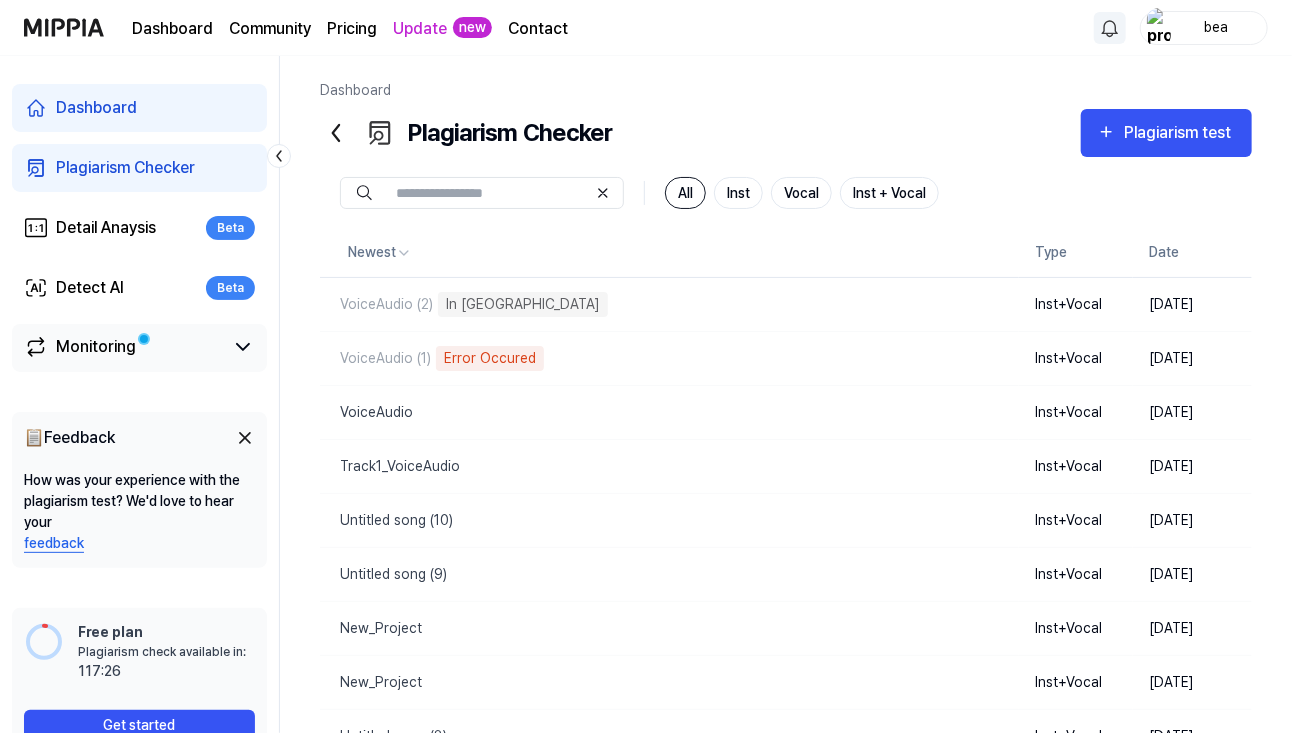 click on "Monitoring" at bounding box center (123, 347) 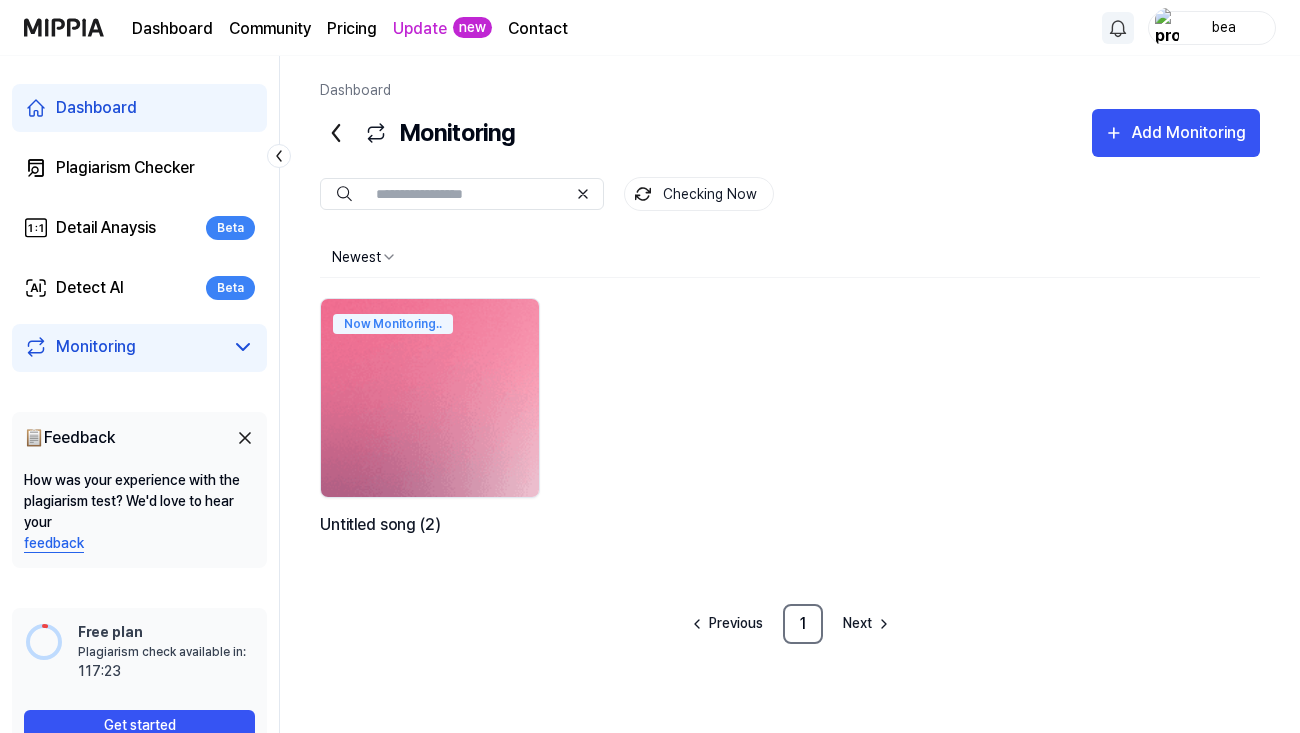 click at bounding box center [430, 398] 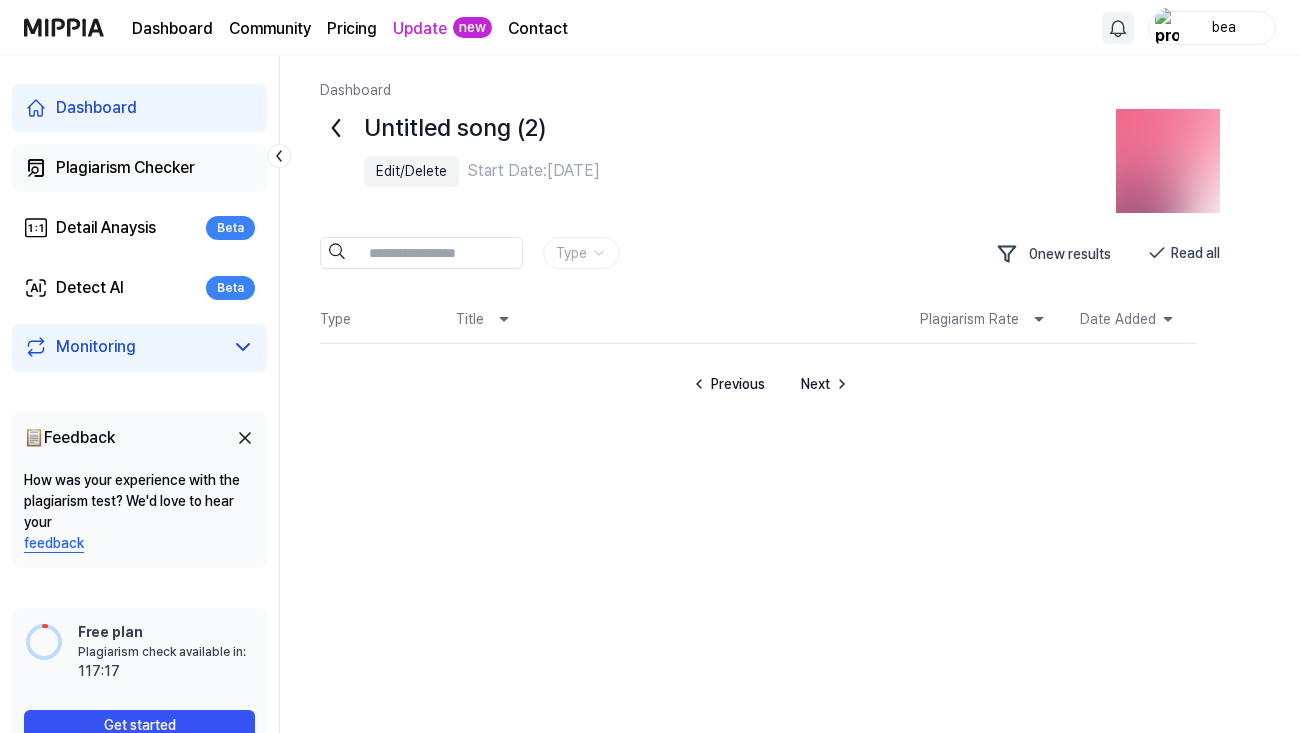 click on "Plagiarism Checker" at bounding box center (139, 168) 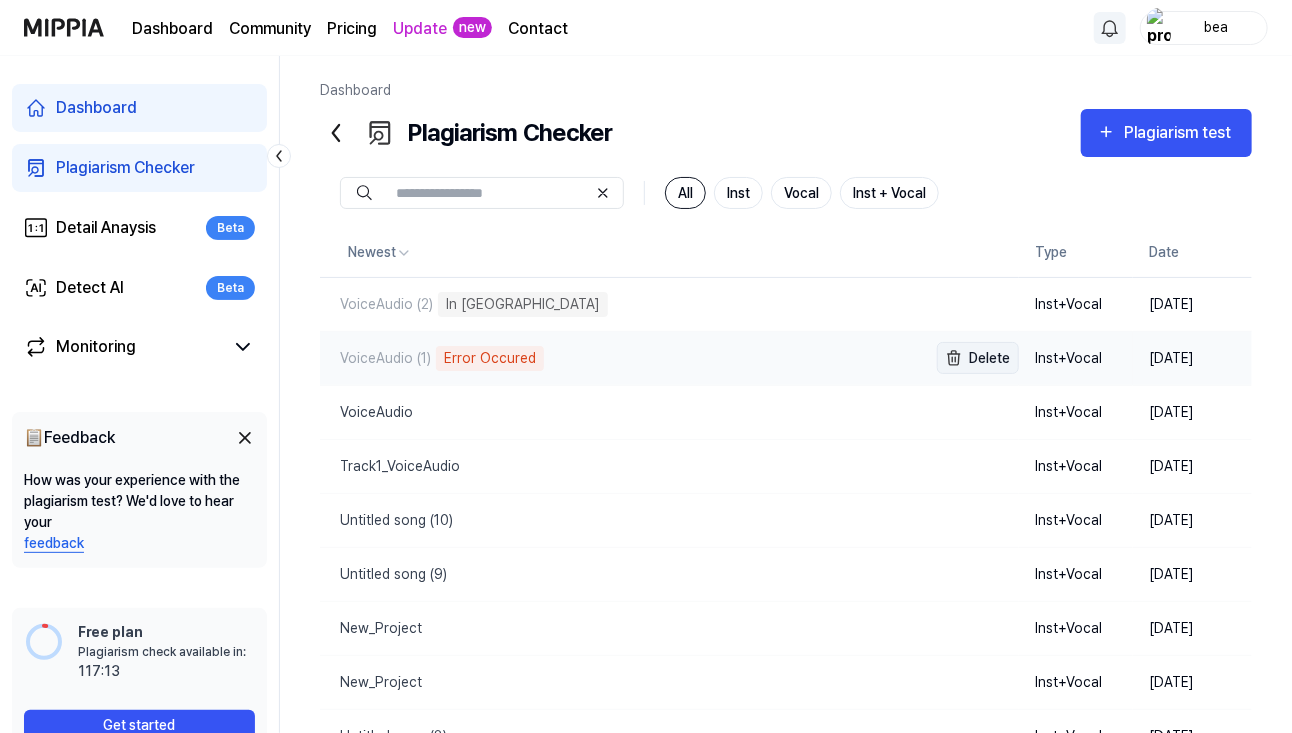 click on "Delete" at bounding box center [978, 358] 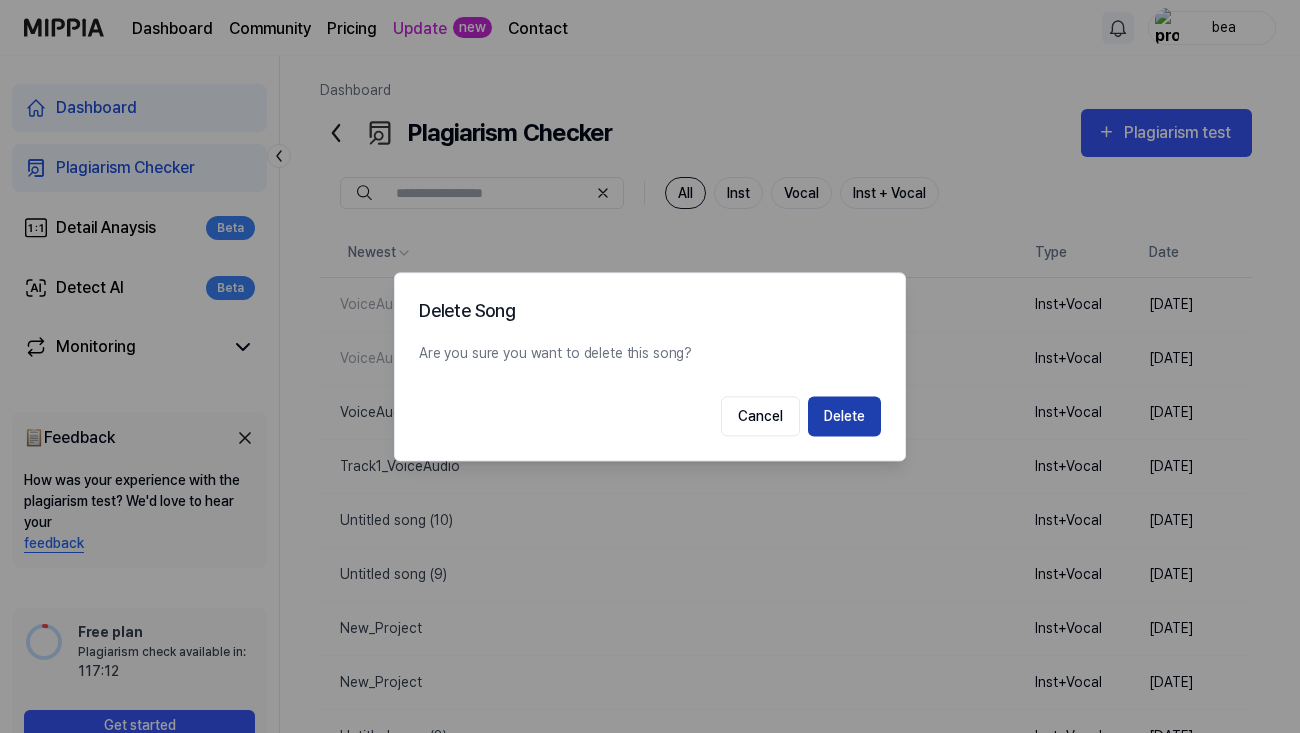 click on "Delete" at bounding box center [844, 416] 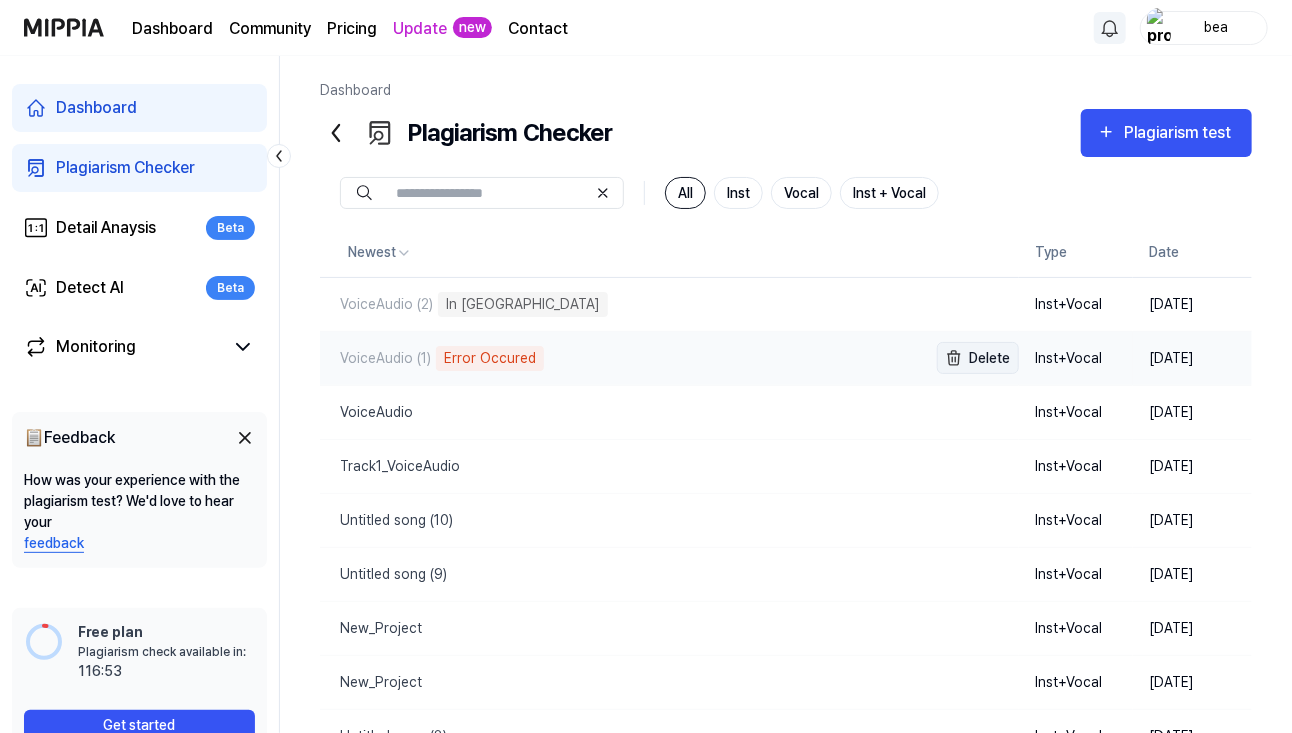 click on "Delete" at bounding box center [978, 358] 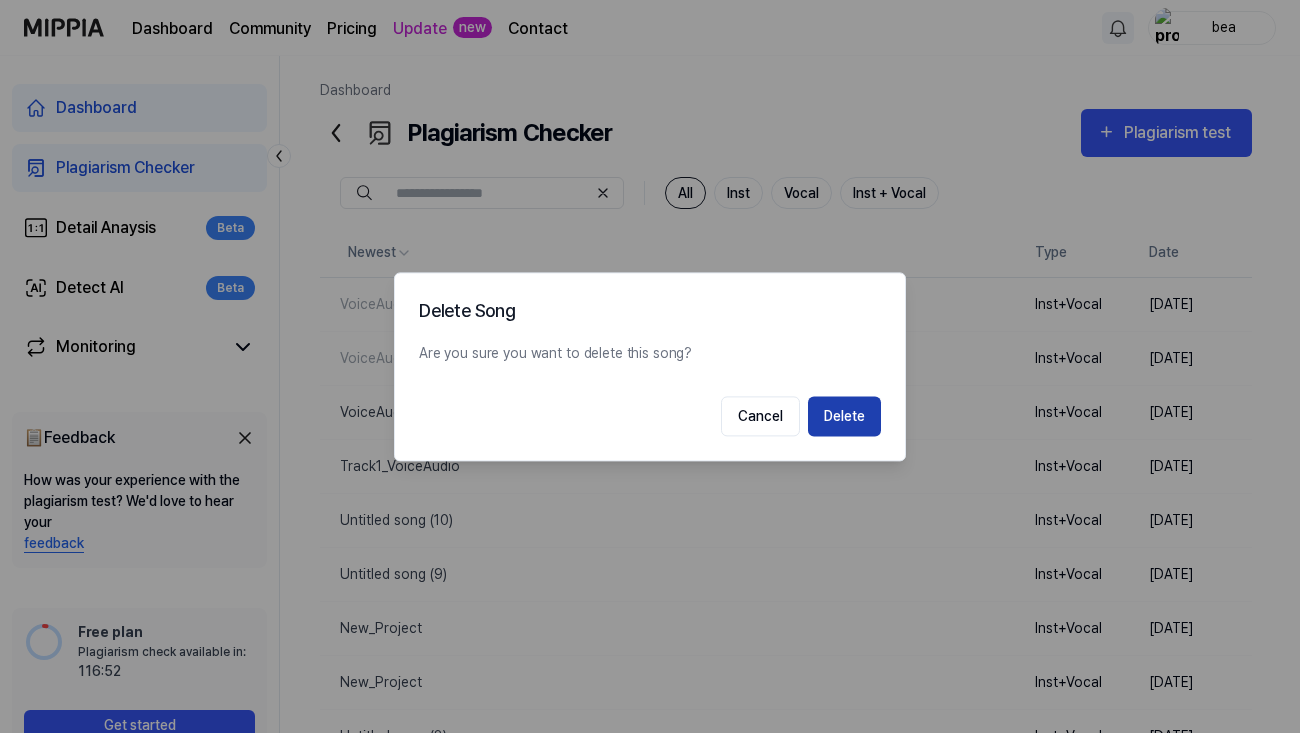 click on "Delete" at bounding box center [844, 416] 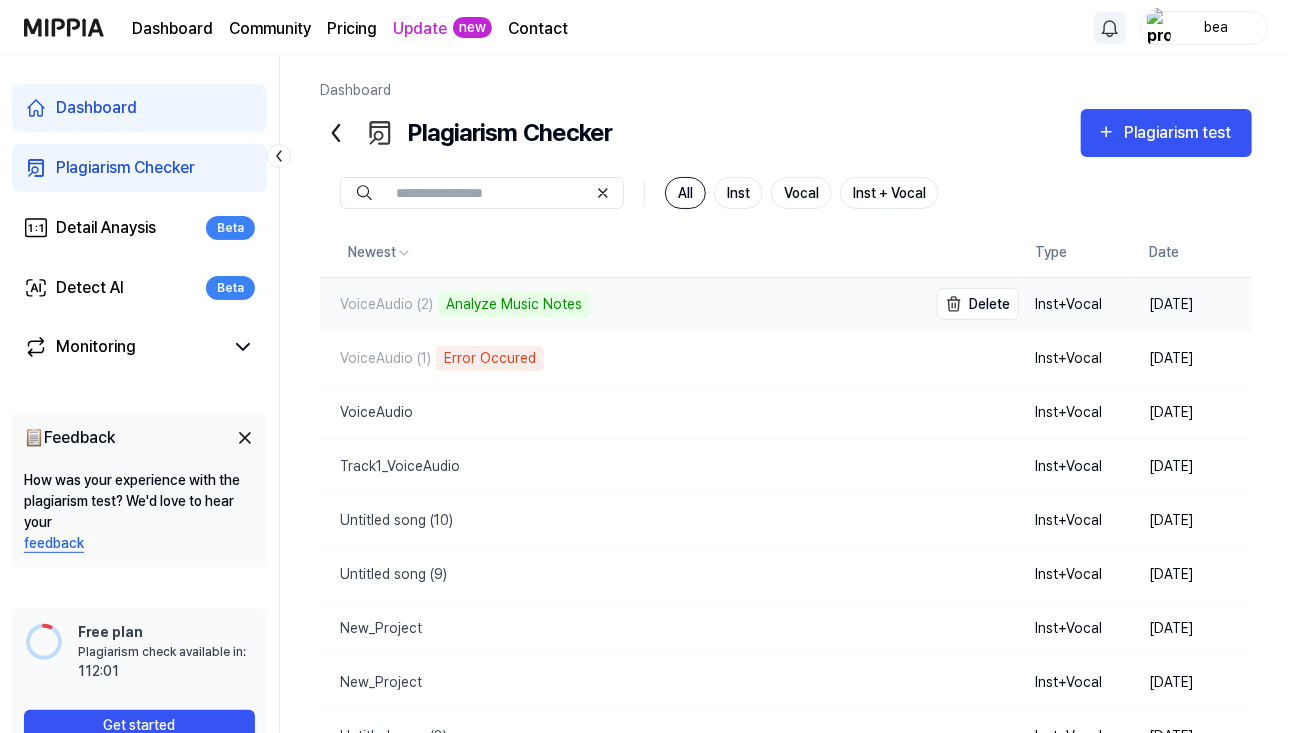 click on "VoiceAudio (2) Analyze Music Notes" at bounding box center (623, 304) 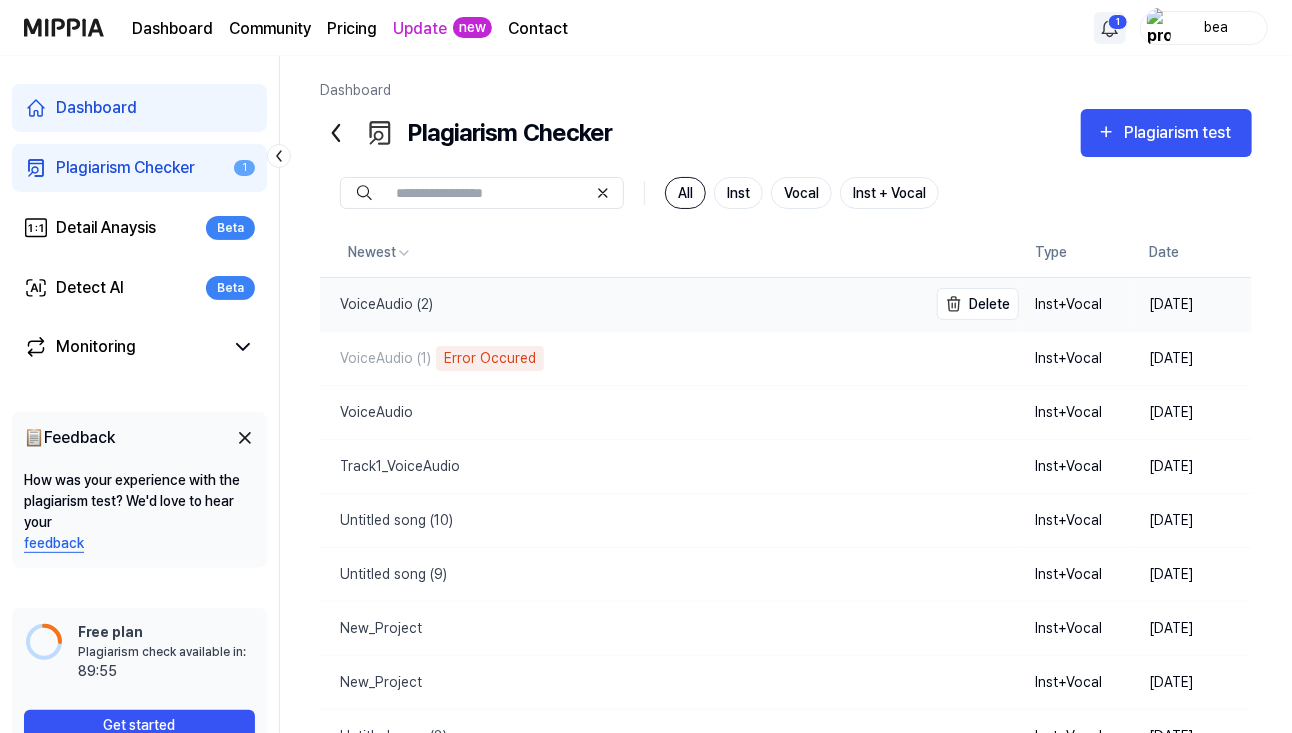 click on "VoiceAudio (2)" at bounding box center [623, 304] 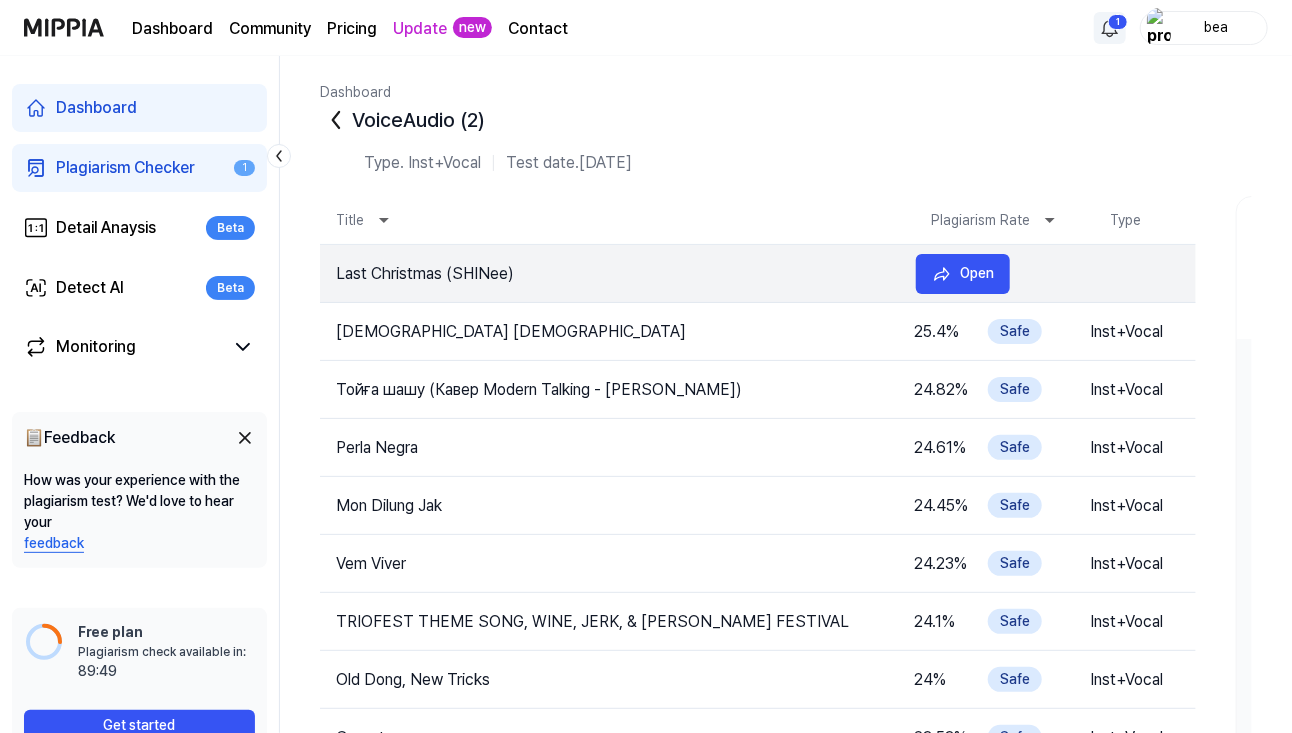 click on "Last Christmas (SHINee)" at bounding box center (610, 274) 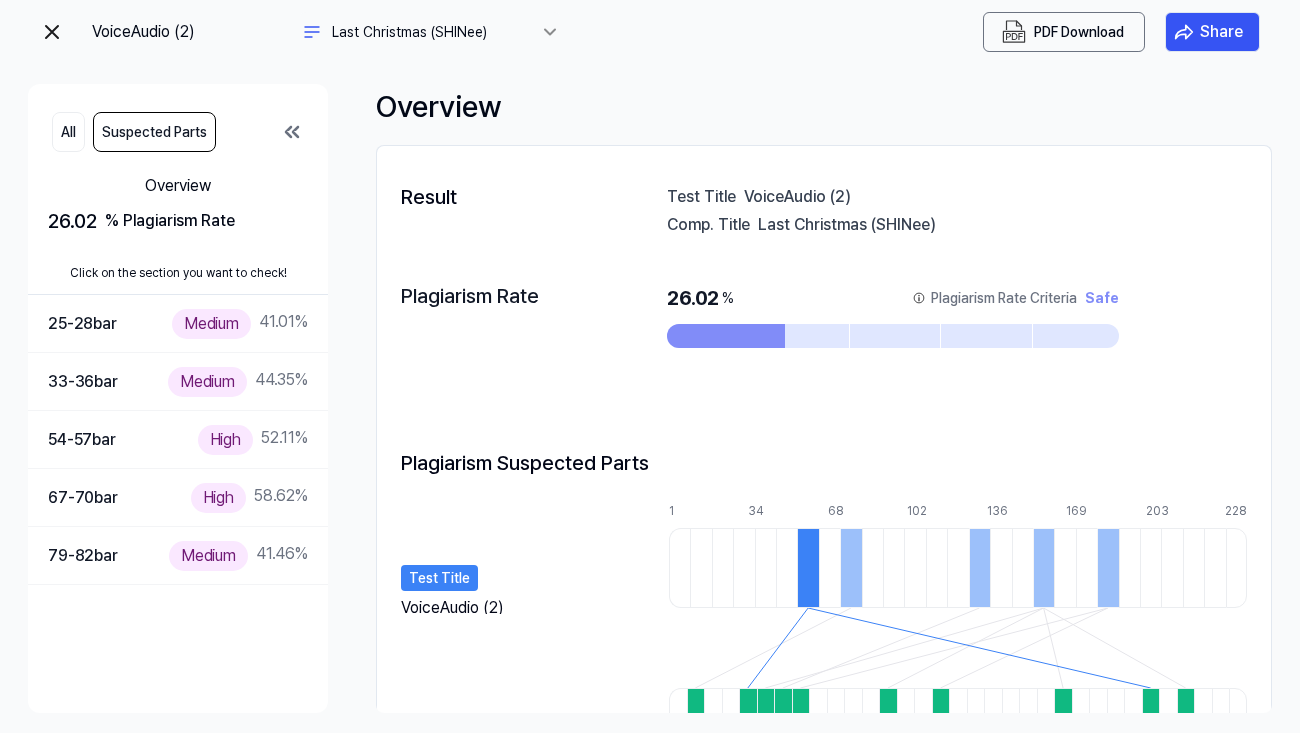click at bounding box center (52, 32) 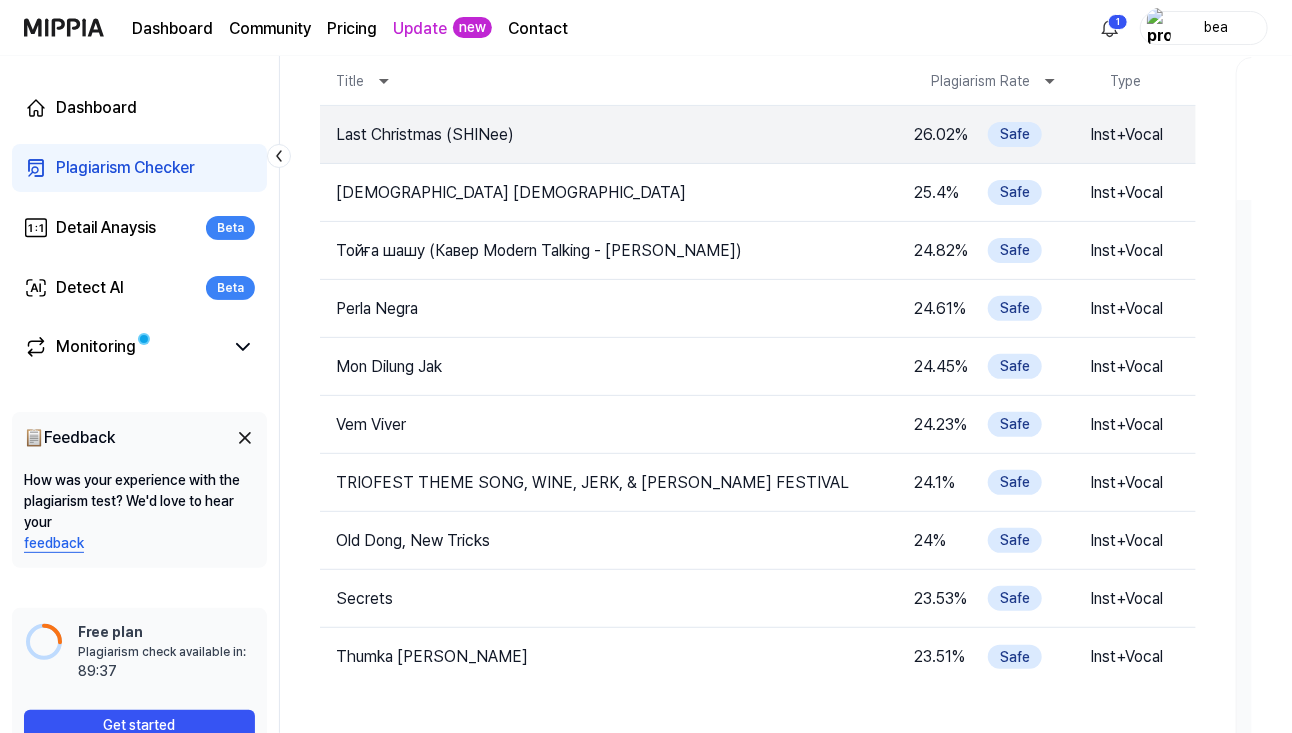 scroll, scrollTop: 0, scrollLeft: 0, axis: both 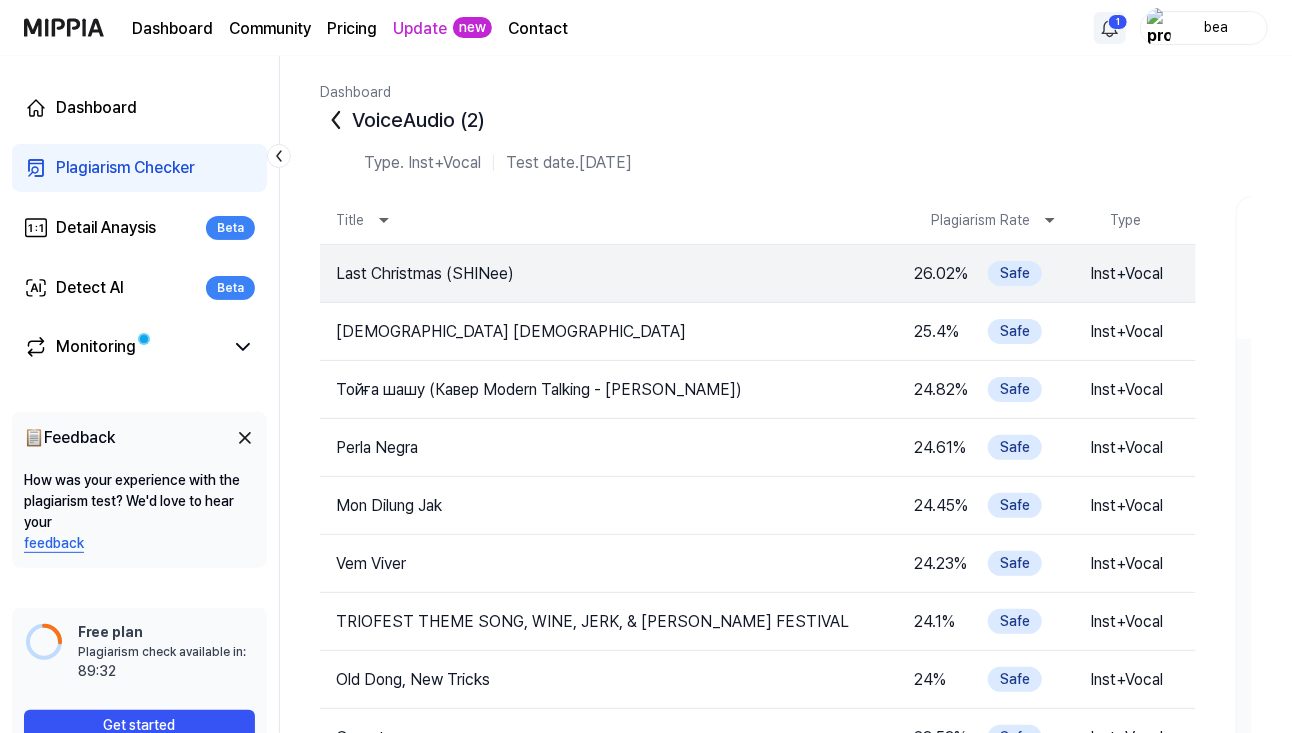 click on "Dashboard Community Pricing Update new Contact 1 bea Dashboard Plagiarism Checker Detail Anaysis Beta Detect AI Beta Monitoring 📋  Feedback How was your experience with the plagiarism test? We'd love to hear your  feedback Free plan Plagiarism check available in:  available in:      89:32 Get started Dashboard VoiceAudio (2) Type.    Inst+Vocal Test date.  [DATE] Title Plagiarism Rate Type Last Christmas (SHINee) 26.02  % Safe Inst+Vocal Open [DEMOGRAPHIC_DATA] Mitwa 25.4  % Safe Inst+Vocal Open Тойға шашу (Кавер Modern Talking - Brothers Louie) 24.82  % Safe Inst+Vocal Open Perla Negra 24.61  % Safe Inst+Vocal Open Mon Dilung Jak 24.45  % Safe Inst+Vocal Open Vem Viver 24.23  % Safe Inst+Vocal Open TRIOFEST THEME SONG, WINE, JERK, & [PERSON_NAME] FESTIVAL 24.1  % Safe Inst+Vocal Open Old Dong, New Tricks 24  % Safe Inst+Vocal Open Secrets 23.53  % Safe Inst+Vocal Open Thumka [PERSON_NAME] Ke 23.51  % Safe Inst+Vocal Open VoiceAudio (2) Open PDF Download Share   Result Test Title VoiceAudio (2) 26.02" at bounding box center [646, 366] 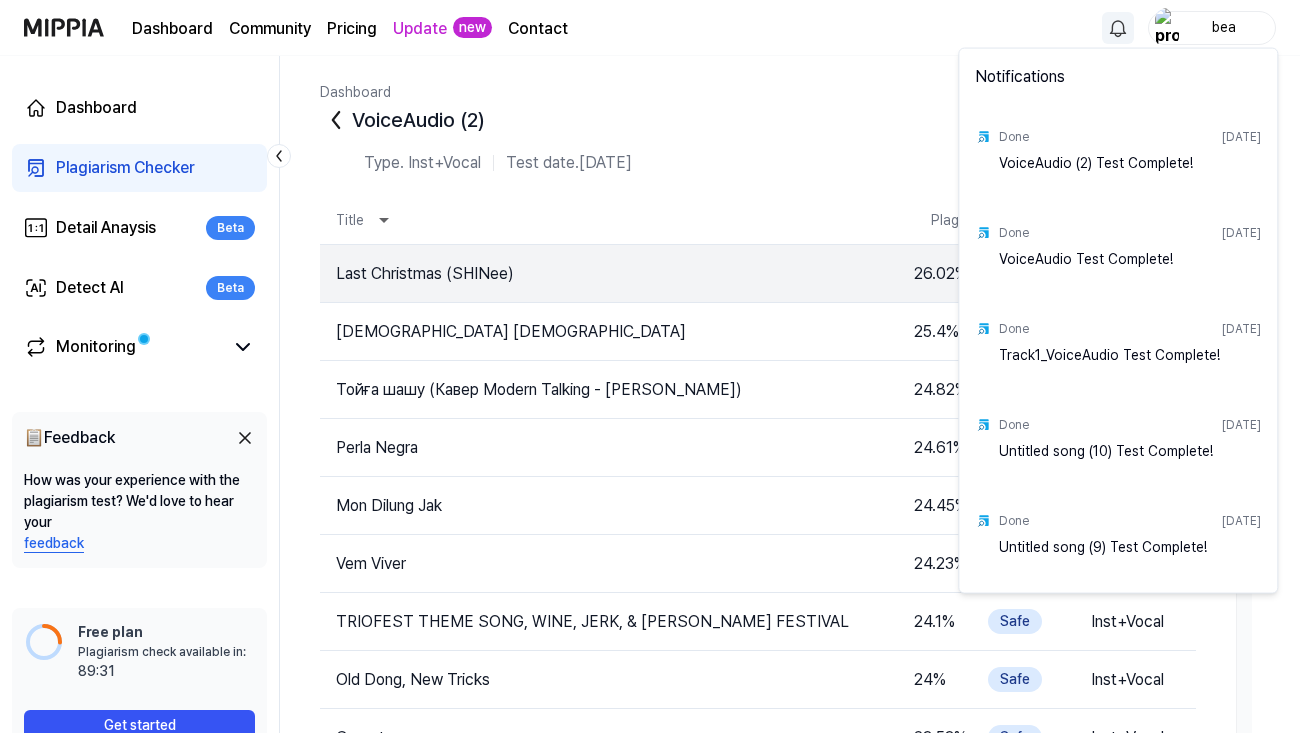 click on "Dashboard Community Pricing Update new Contact bea Dashboard Plagiarism Checker Detail Anaysis Beta Detect AI Beta Monitoring 📋  Feedback How was your experience with the plagiarism test? We'd love to hear your  feedback Free plan Plagiarism check available in:  available in:      89:31 Get started Dashboard VoiceAudio (2) Type.    Inst+Vocal Test date.  [DATE] Title Plagiarism Rate Type Last Christmas (SHINee) 26.02  % Safe Inst+Vocal Open [DEMOGRAPHIC_DATA] Mitwa 25.4  % Safe Inst+Vocal Open Тойға шашу (Кавер Modern Talking - Brothers Louie) 24.82  % Safe Inst+Vocal Open Perla Negra 24.61  % Safe Inst+Vocal Open Mon Dilung Jak 24.45  % Safe Inst+Vocal Open Vem Viver 24.23  % Safe Inst+Vocal Open TRIOFEST THEME SONG, WINE, JERK, & [PERSON_NAME] FESTIVAL 24.1  % Safe Inst+Vocal Open Old Dong, New Tricks 24  % Safe Inst+Vocal Open Secrets 23.53  % Safe Inst+Vocal Open Thumka [PERSON_NAME] Ke 23.51  % Safe Inst+Vocal Open VoiceAudio (2) Open PDF Download Share   Result Test Title VoiceAudio (2) 26.02 %" at bounding box center [650, 366] 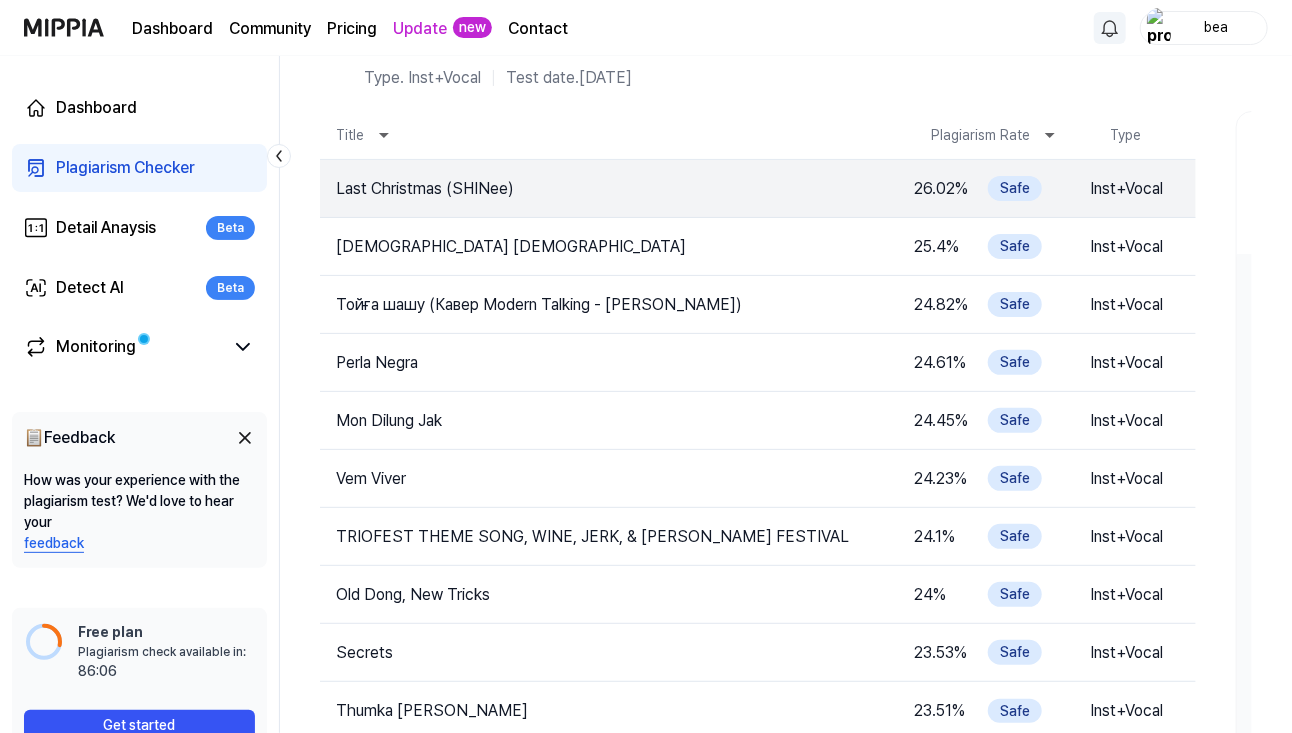 scroll, scrollTop: 0, scrollLeft: 0, axis: both 